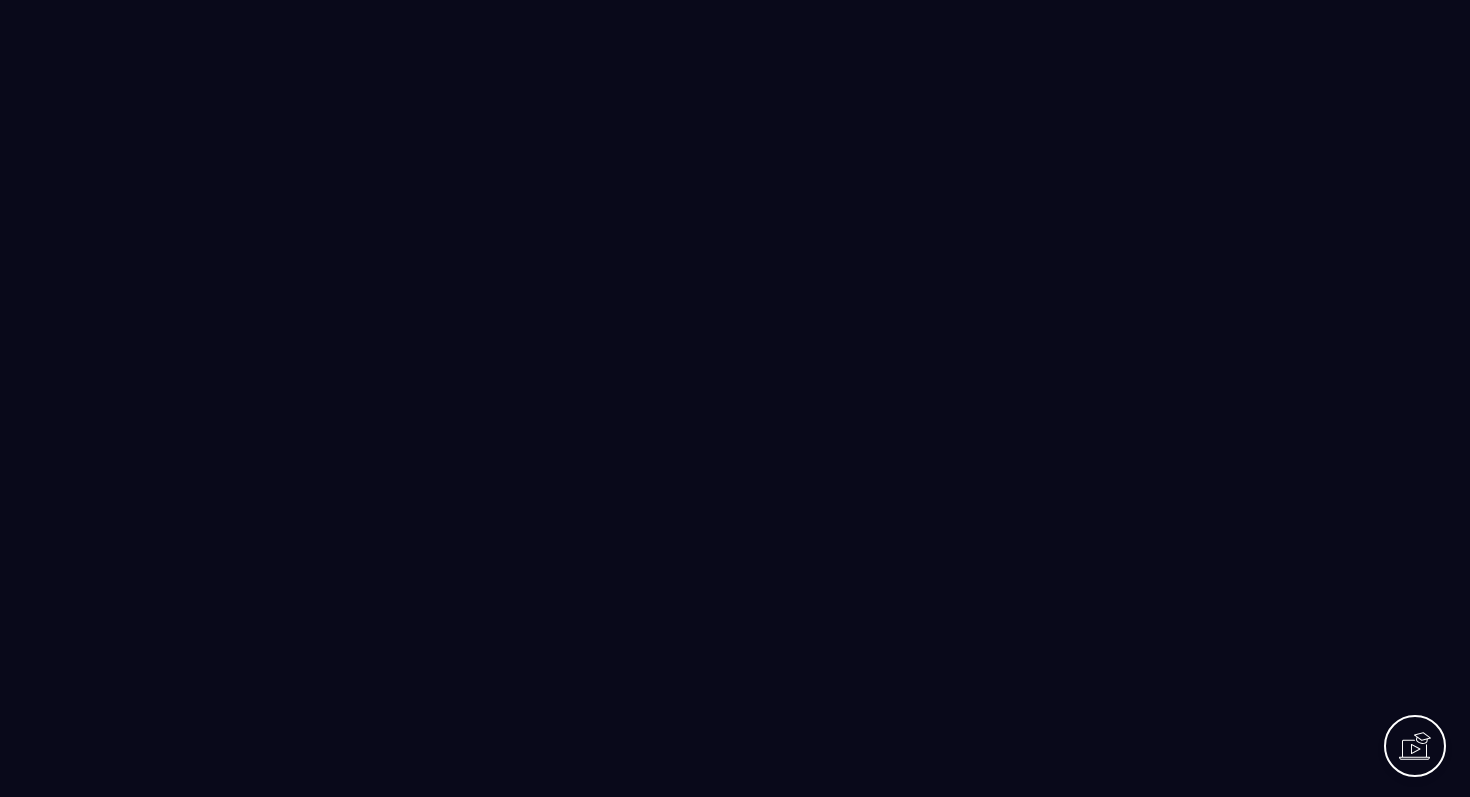 scroll, scrollTop: 0, scrollLeft: 0, axis: both 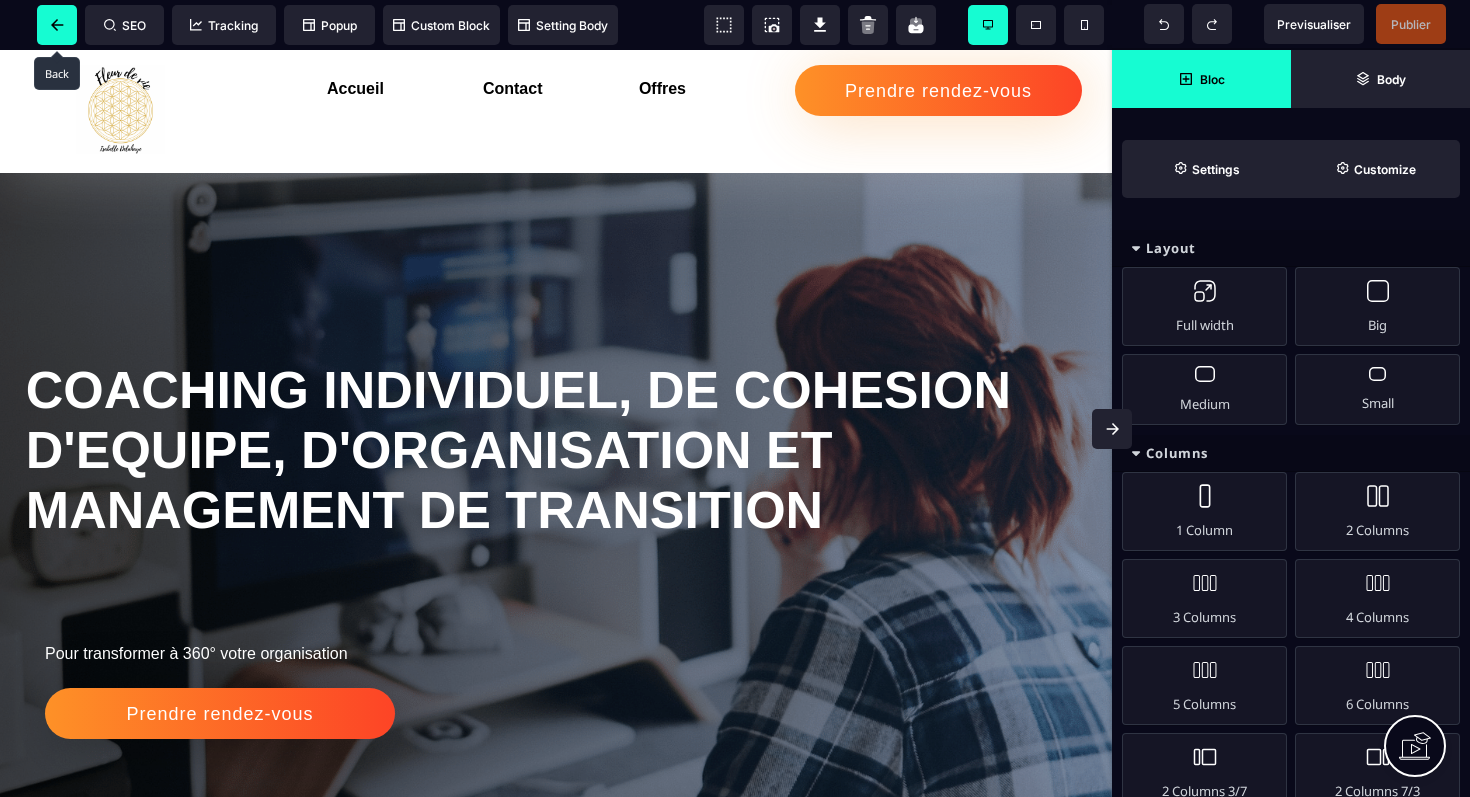 click 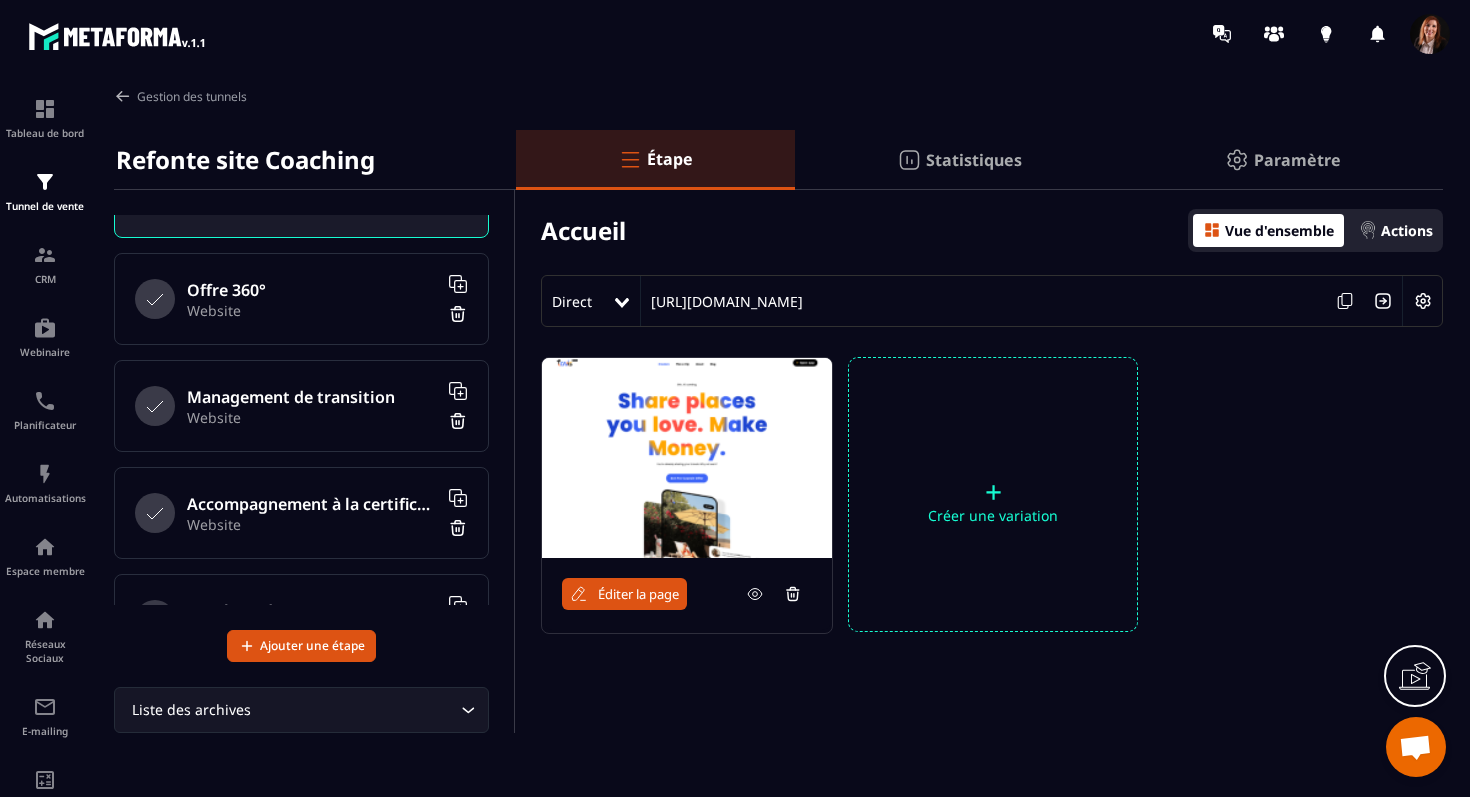 scroll, scrollTop: 0, scrollLeft: 0, axis: both 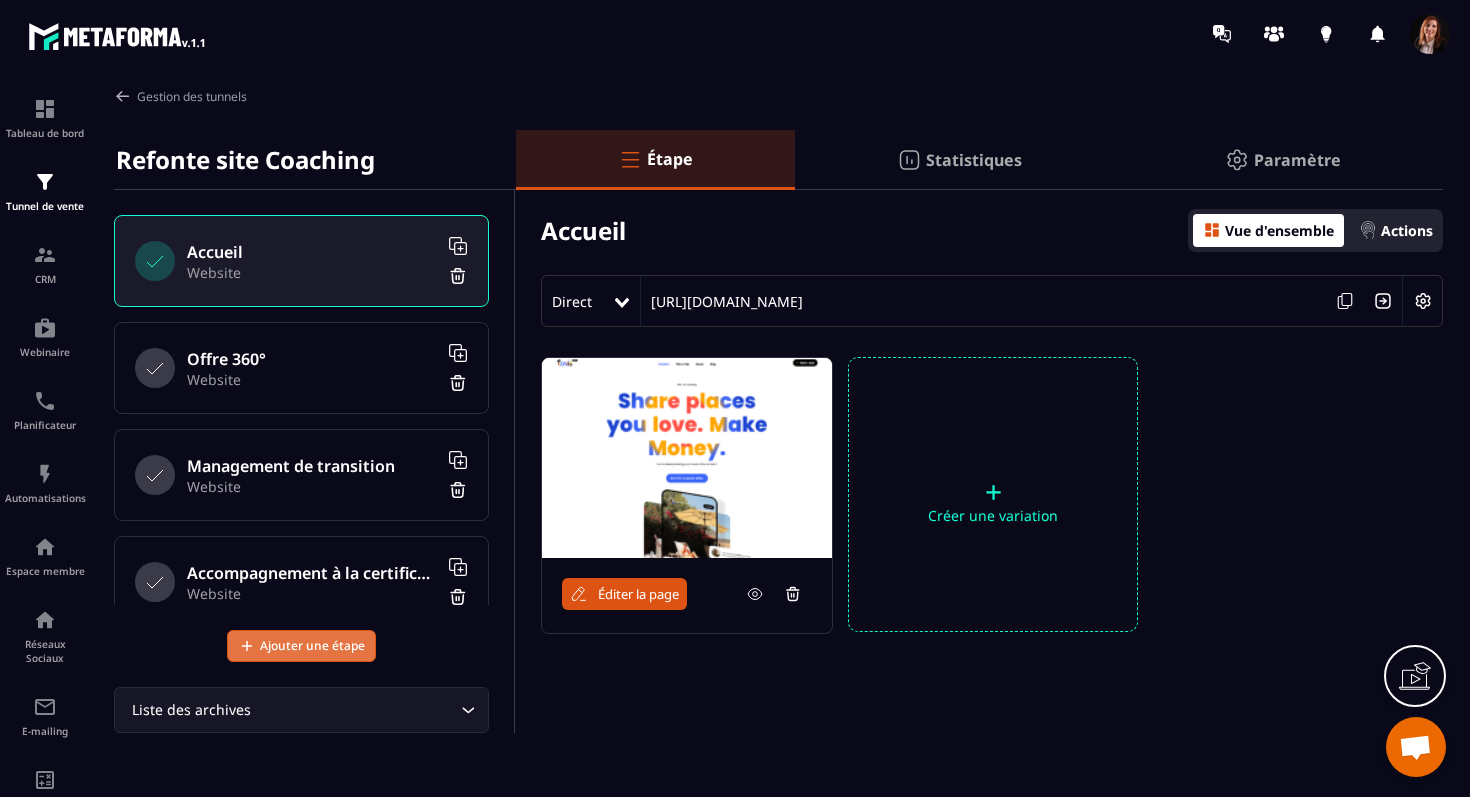 click on "Ajouter une étape" at bounding box center [312, 646] 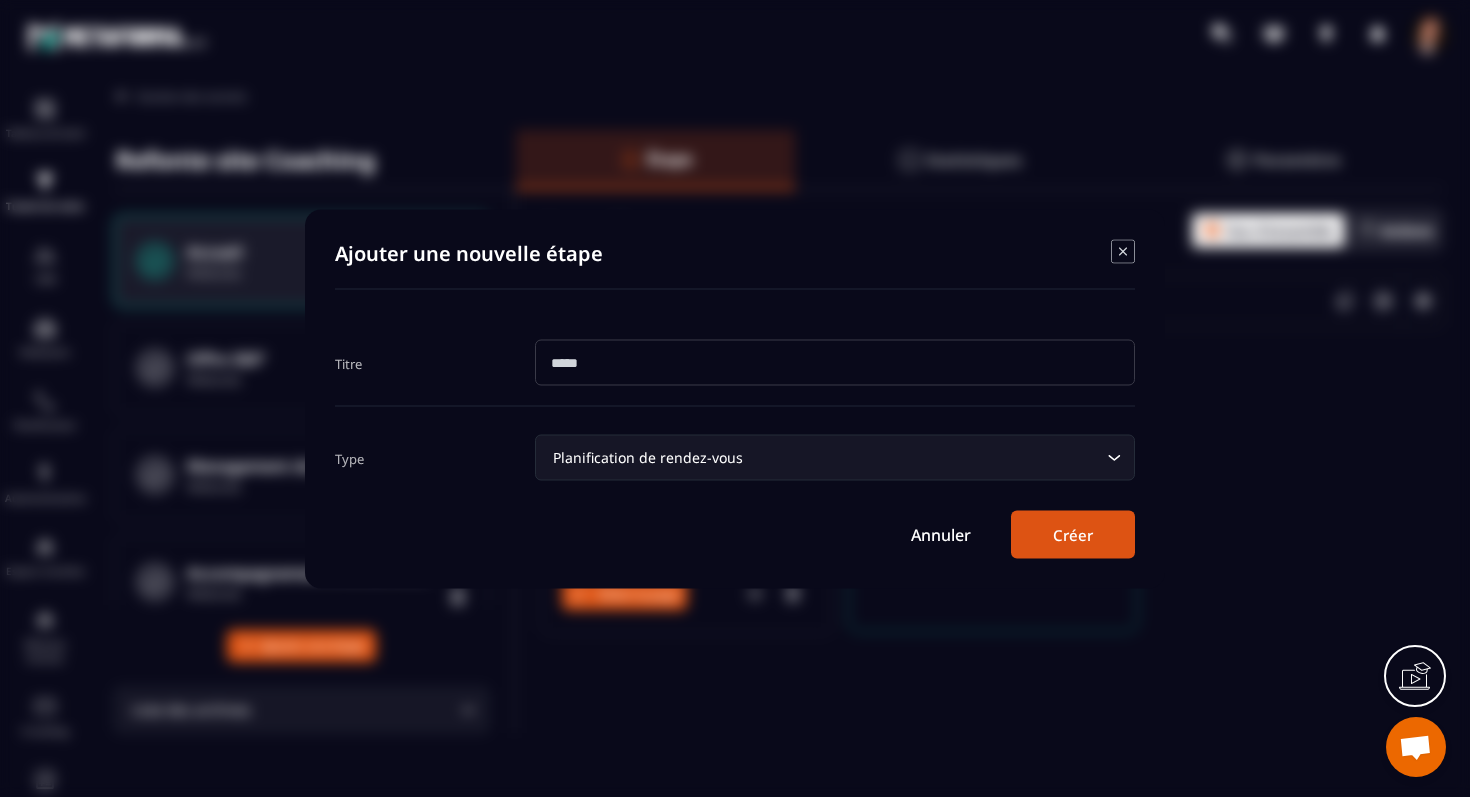 click on "Titre" at bounding box center [735, 362] 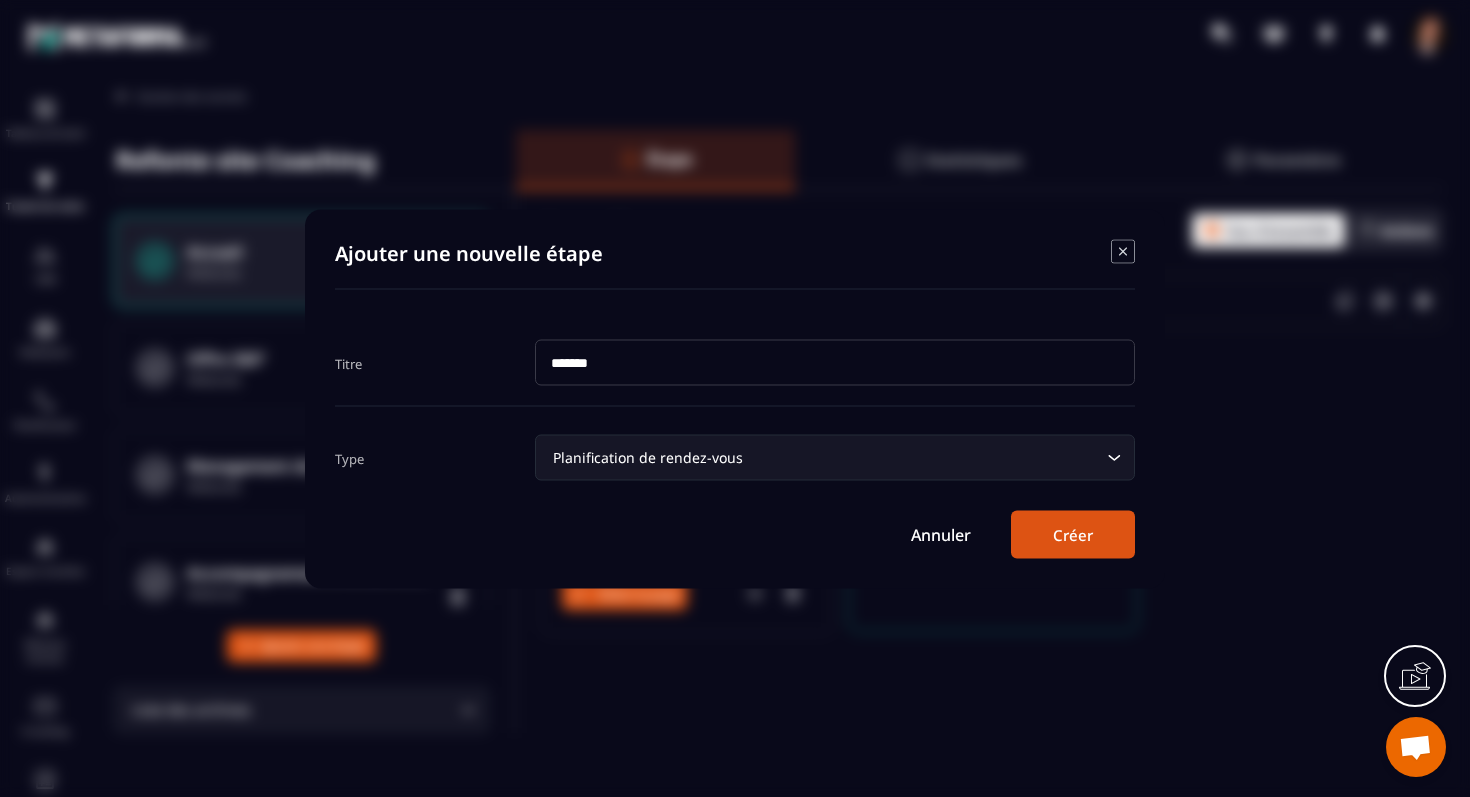 type on "*******" 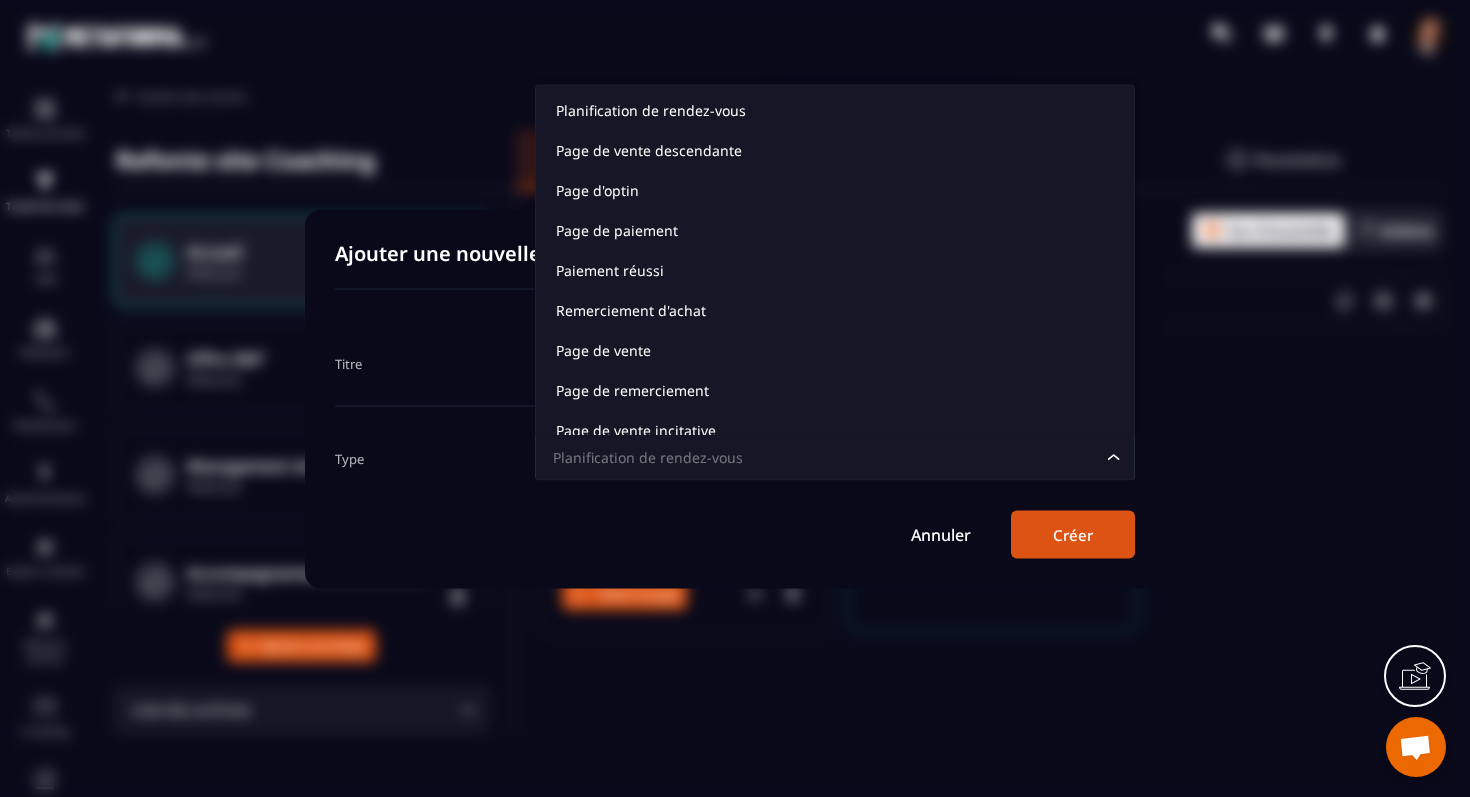 click on "Planification de rendez-vous" at bounding box center (825, 457) 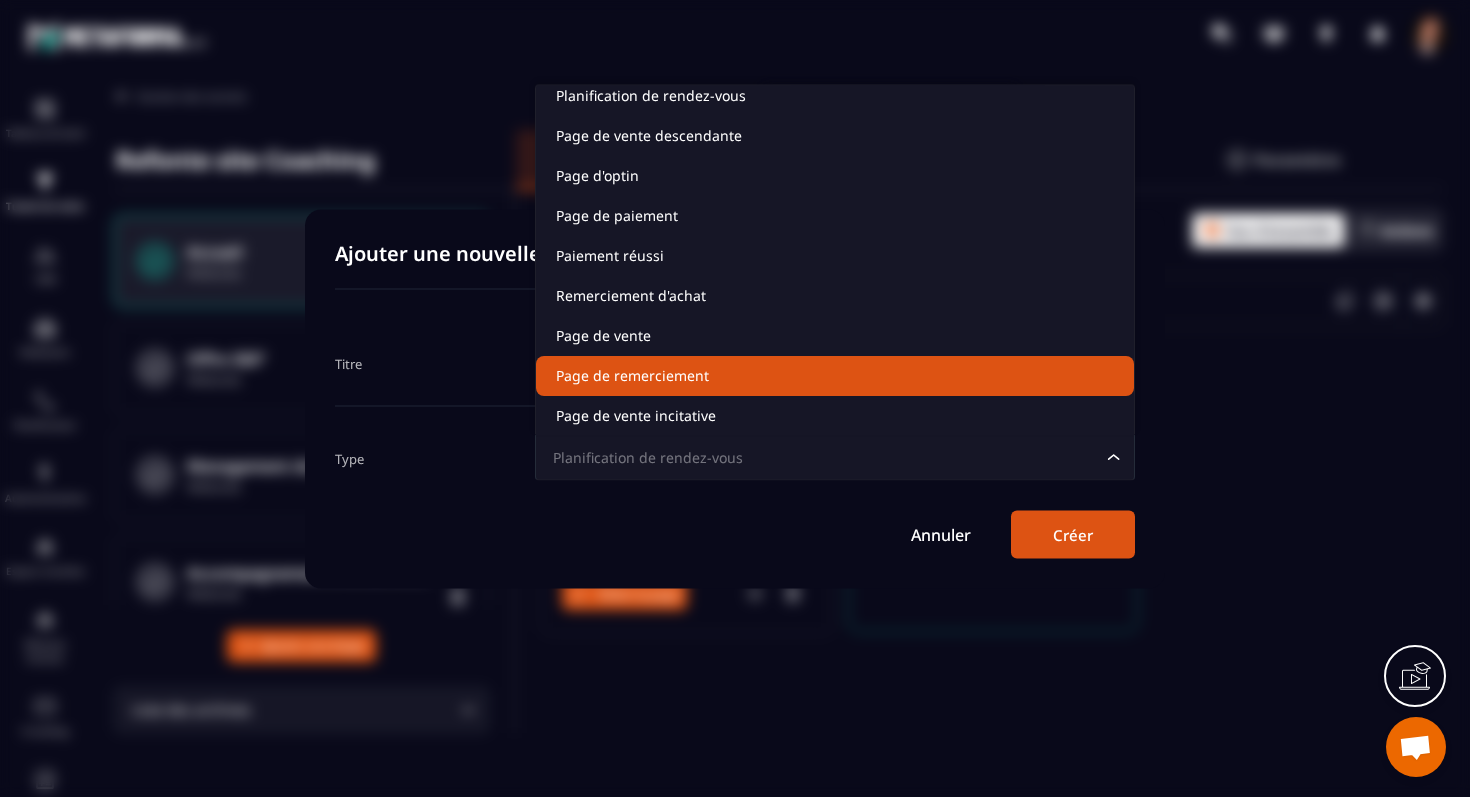 scroll, scrollTop: 141, scrollLeft: 0, axis: vertical 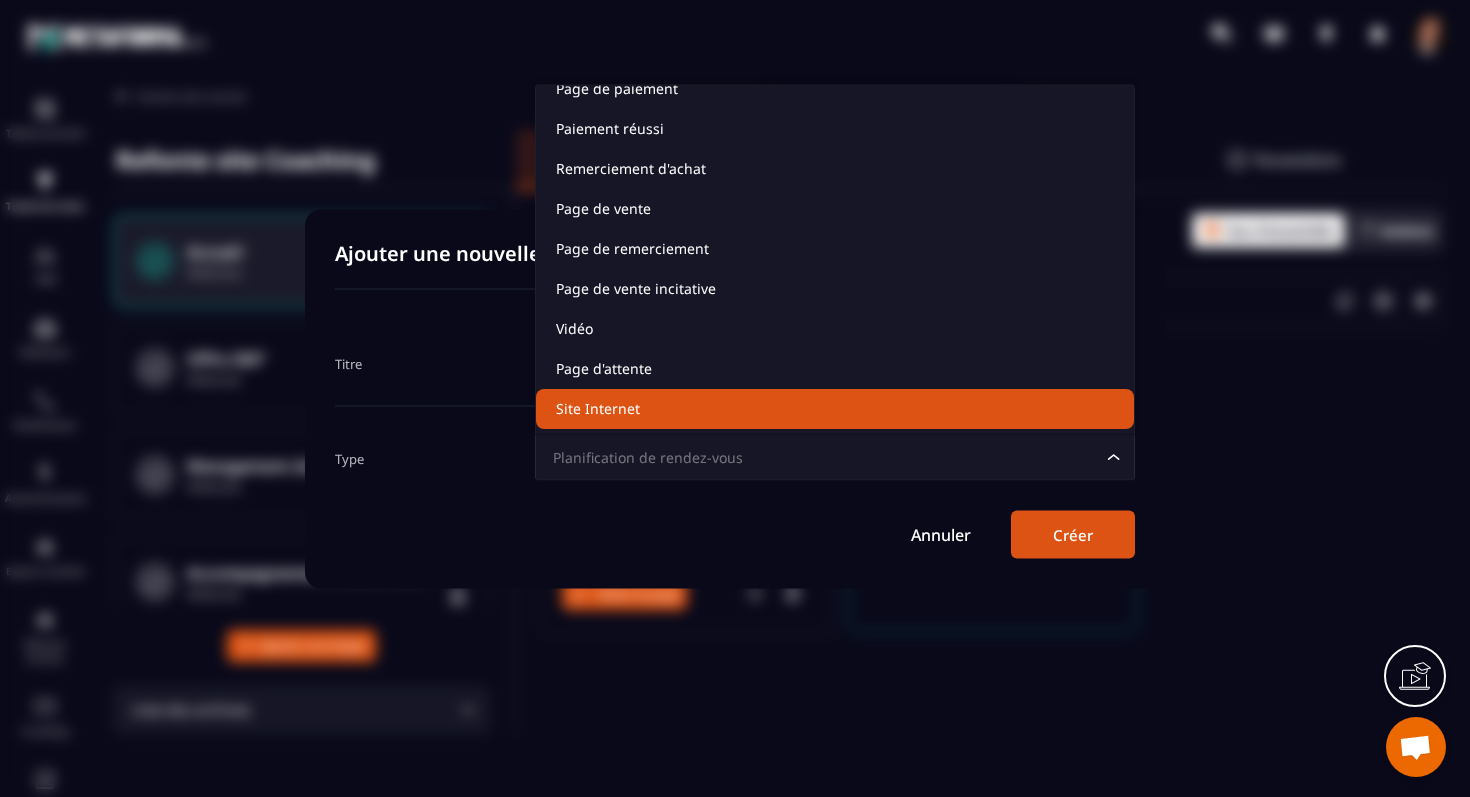 click on "Site Internet" 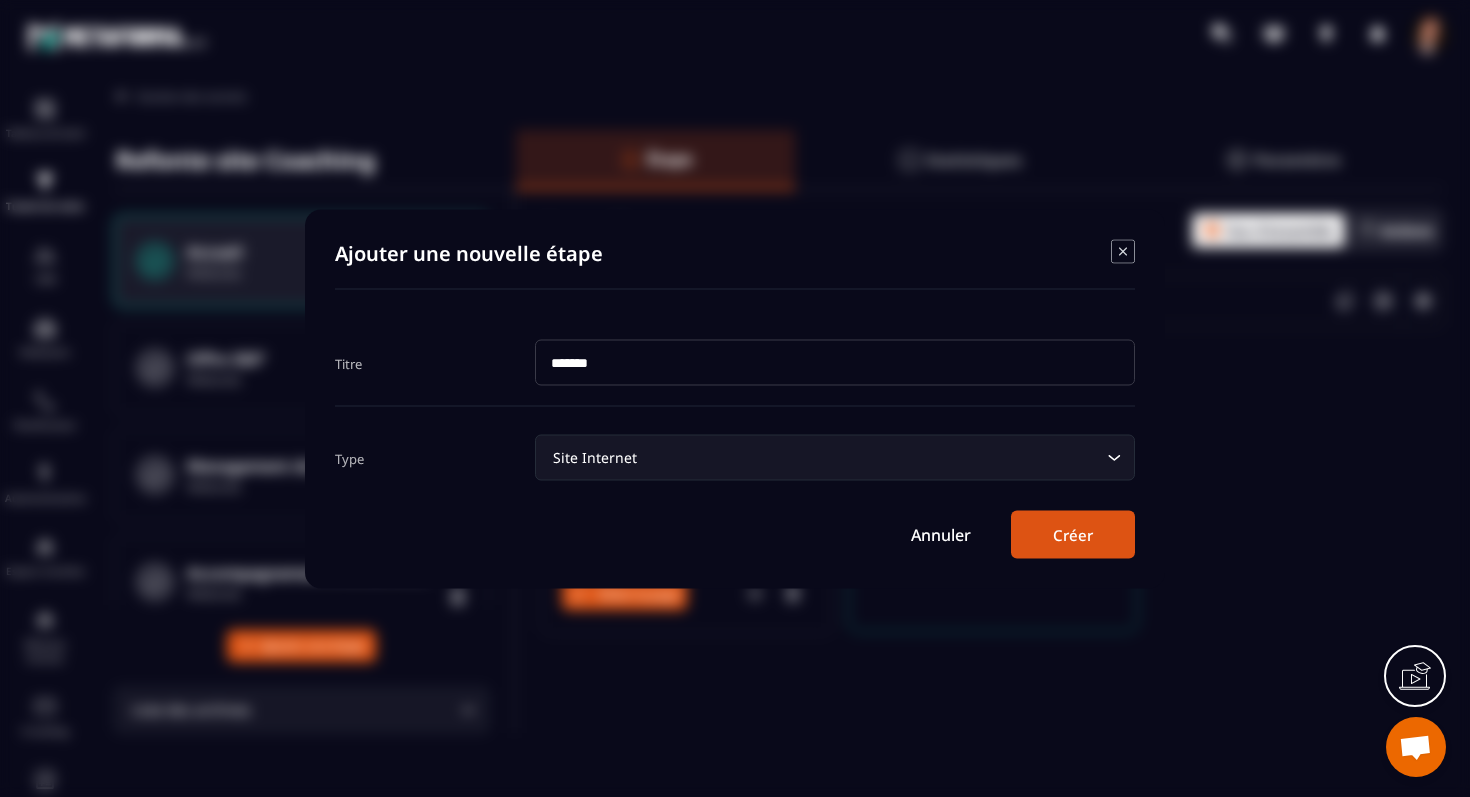 click on "Créer" at bounding box center [1073, 534] 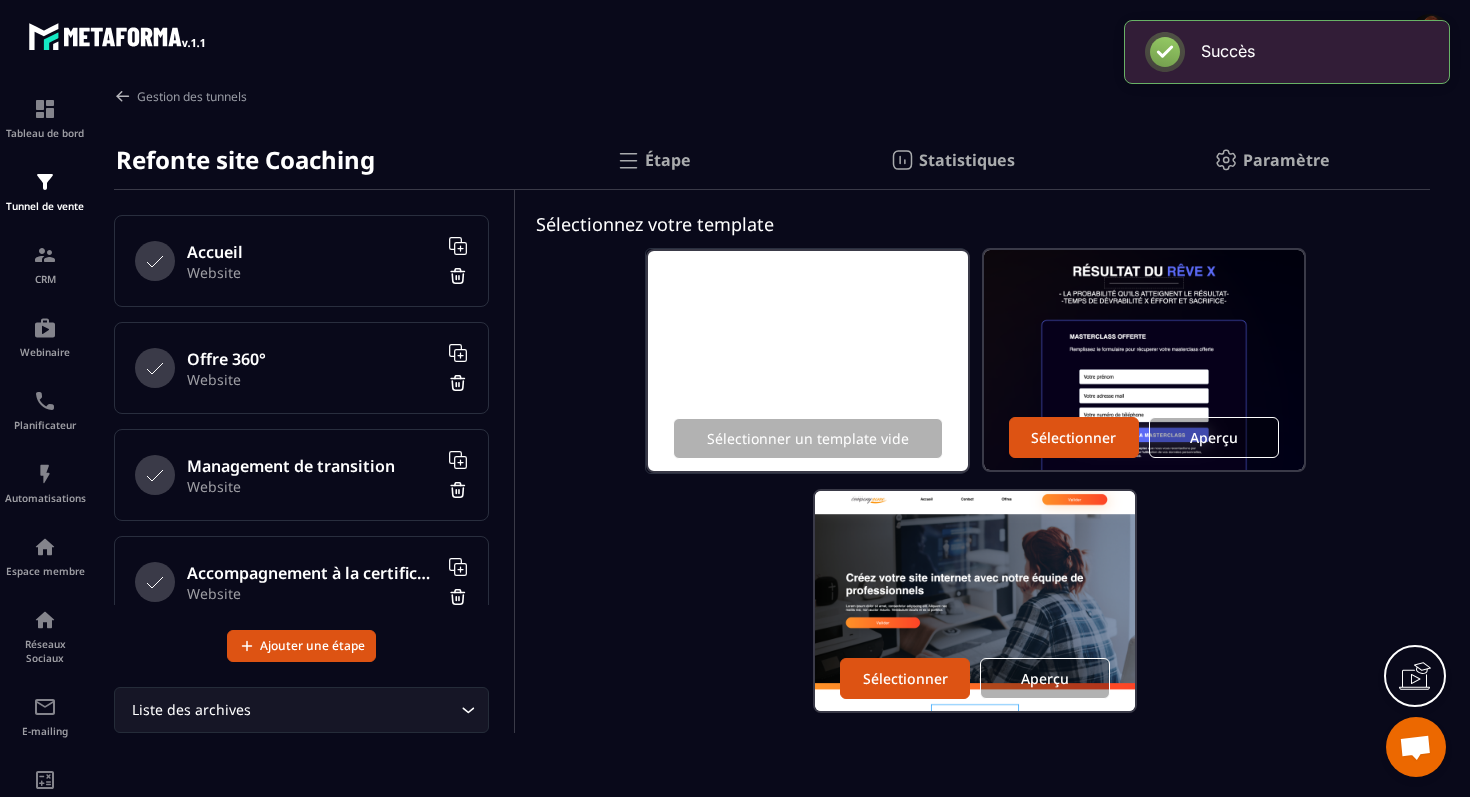 click on "Accueil" at bounding box center (312, 252) 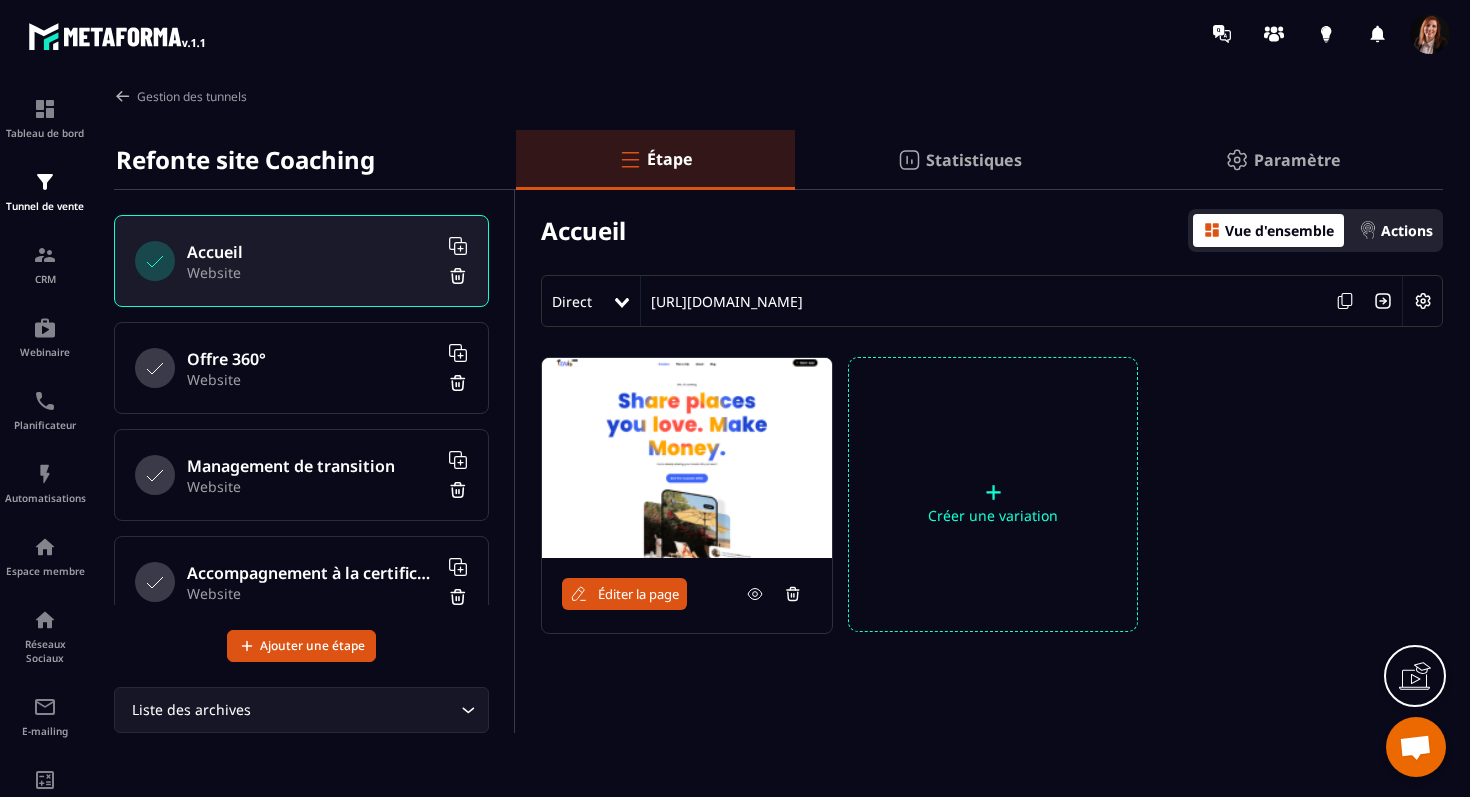click 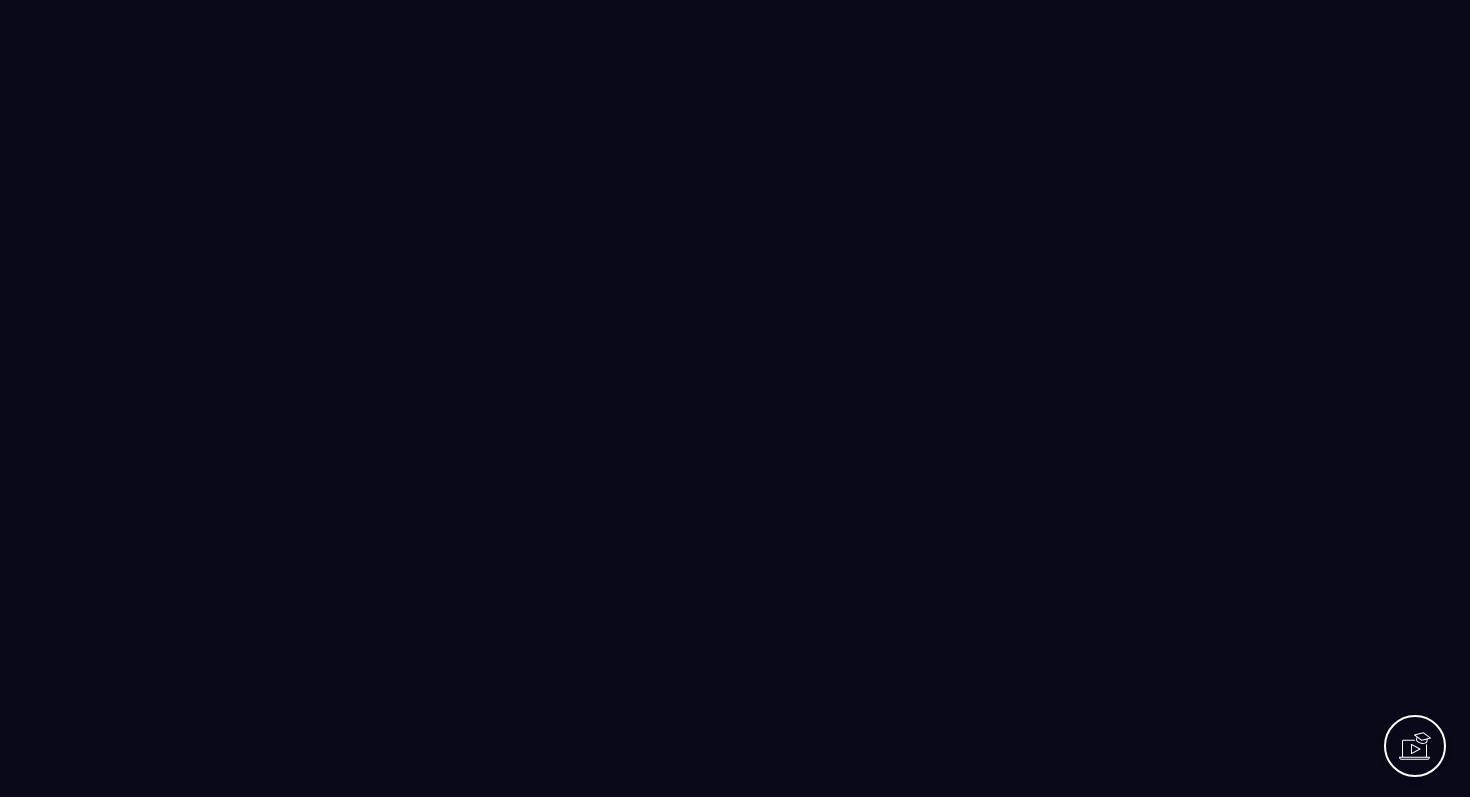 scroll, scrollTop: 0, scrollLeft: 0, axis: both 